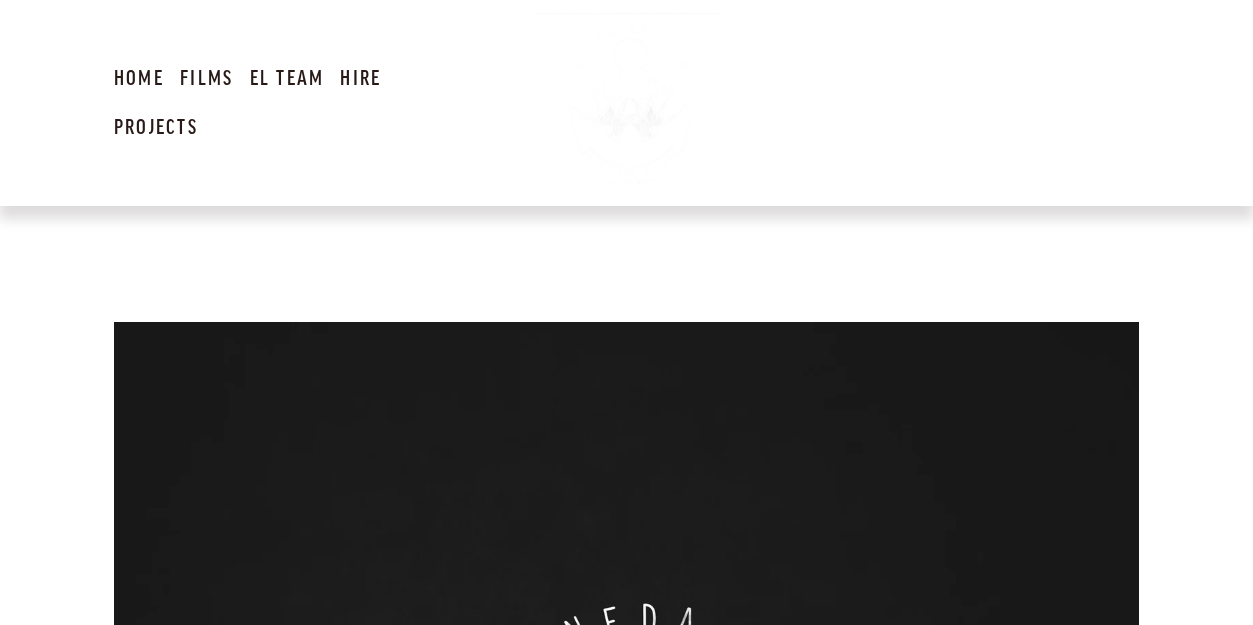 scroll, scrollTop: 0, scrollLeft: 0, axis: both 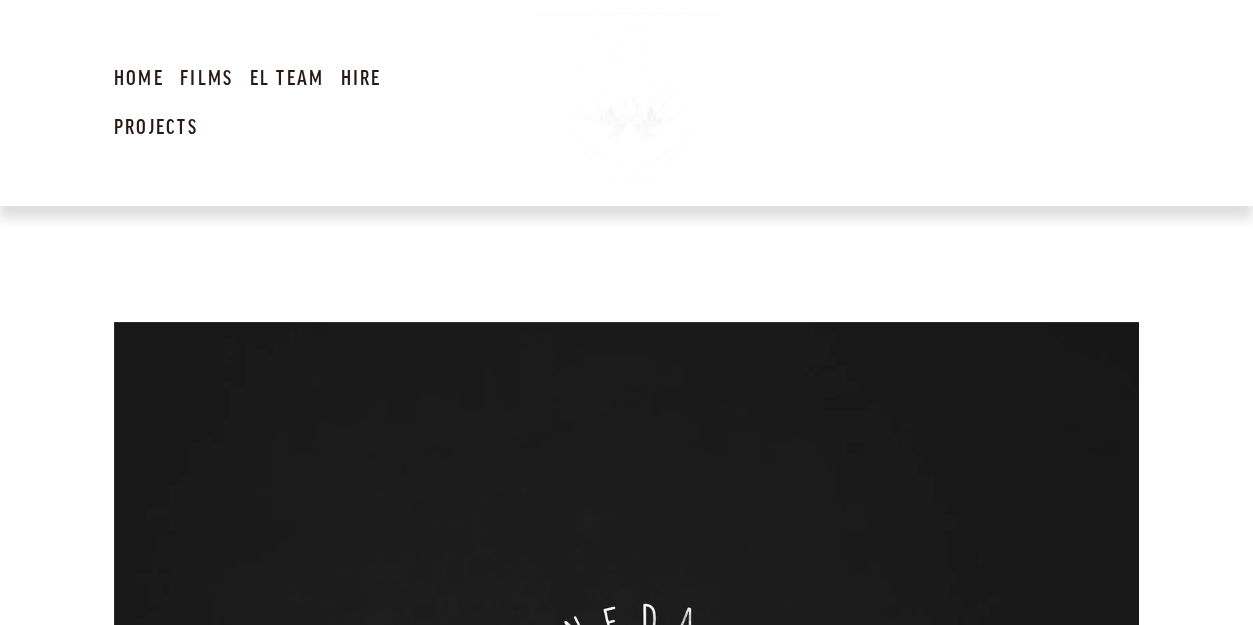 click on "Projects" at bounding box center [156, 127] 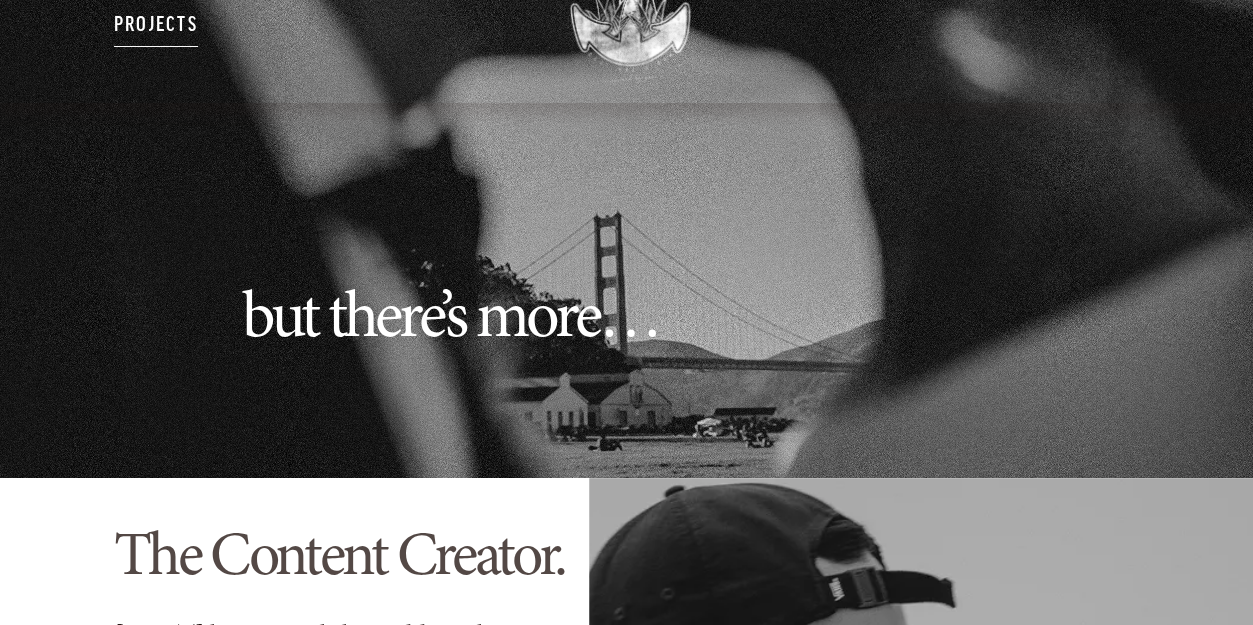 scroll, scrollTop: 0, scrollLeft: 0, axis: both 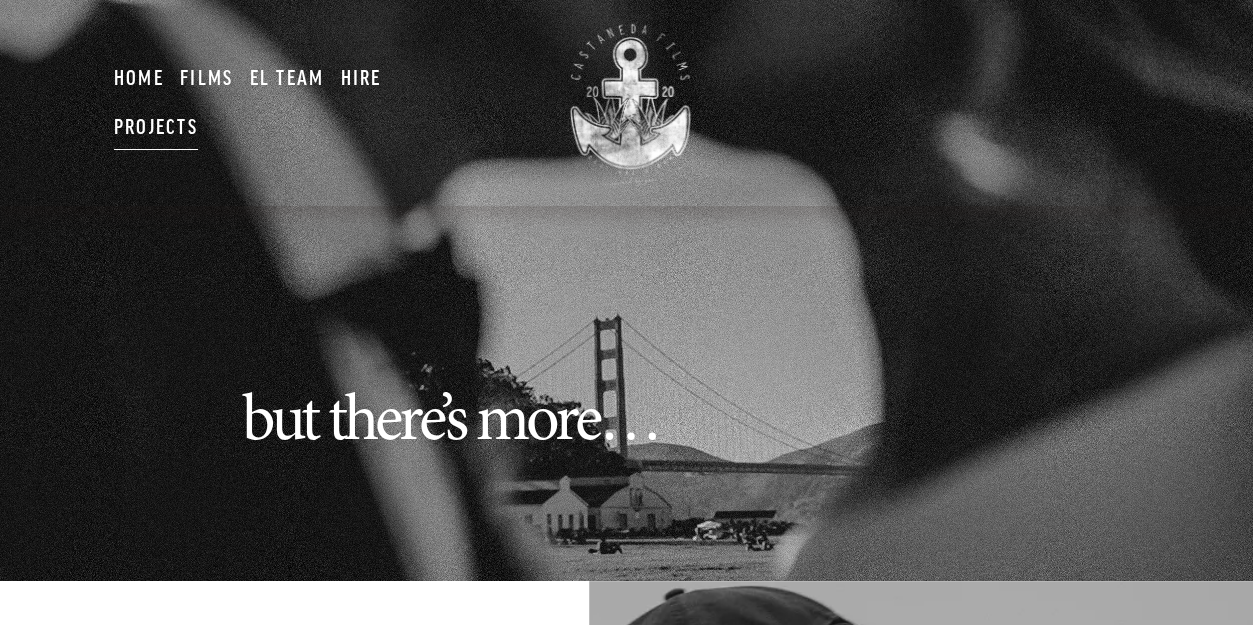 click on "EL TEAM" at bounding box center [287, 78] 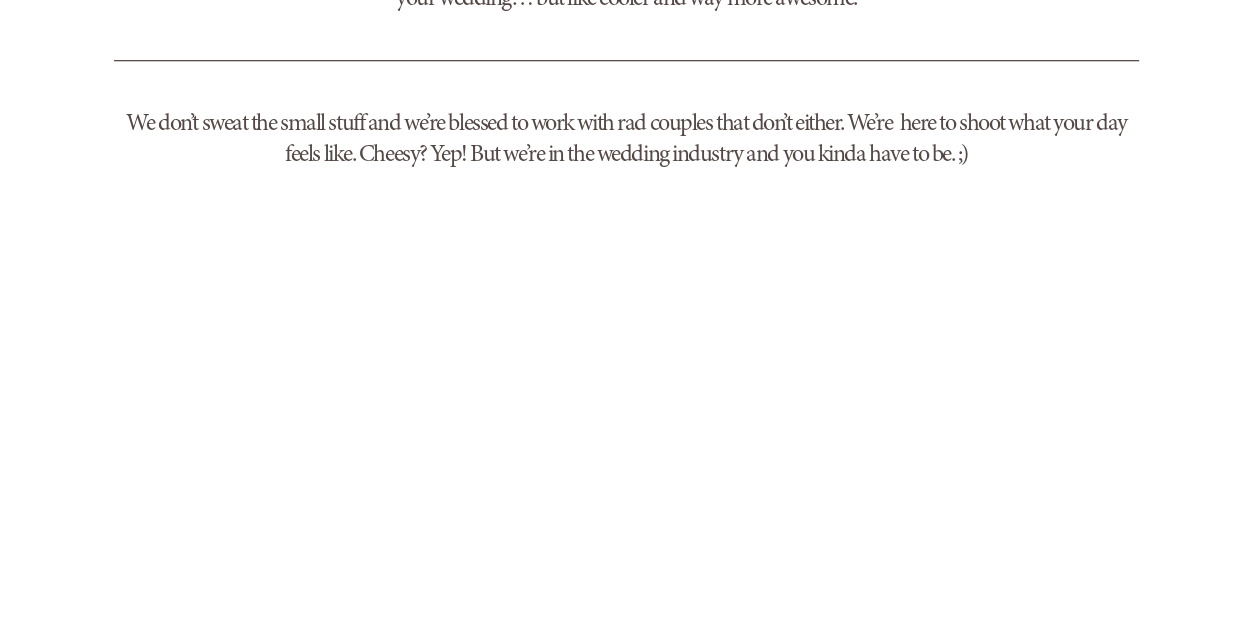 scroll, scrollTop: 1500, scrollLeft: 0, axis: vertical 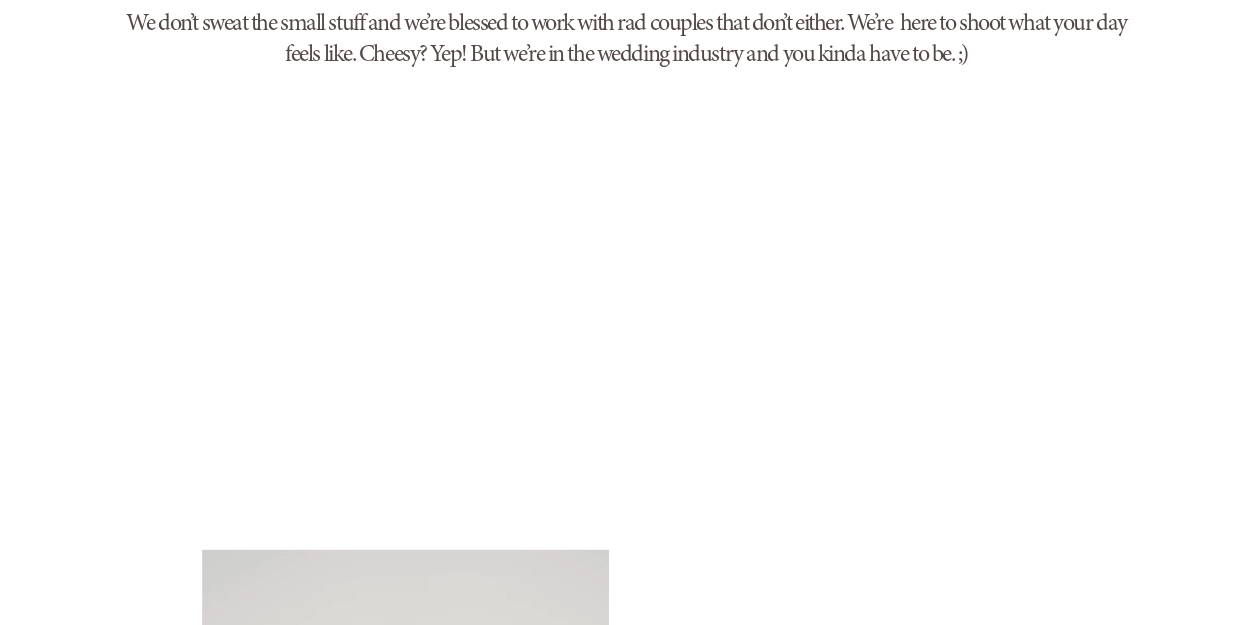 click at bounding box center (626, 215) 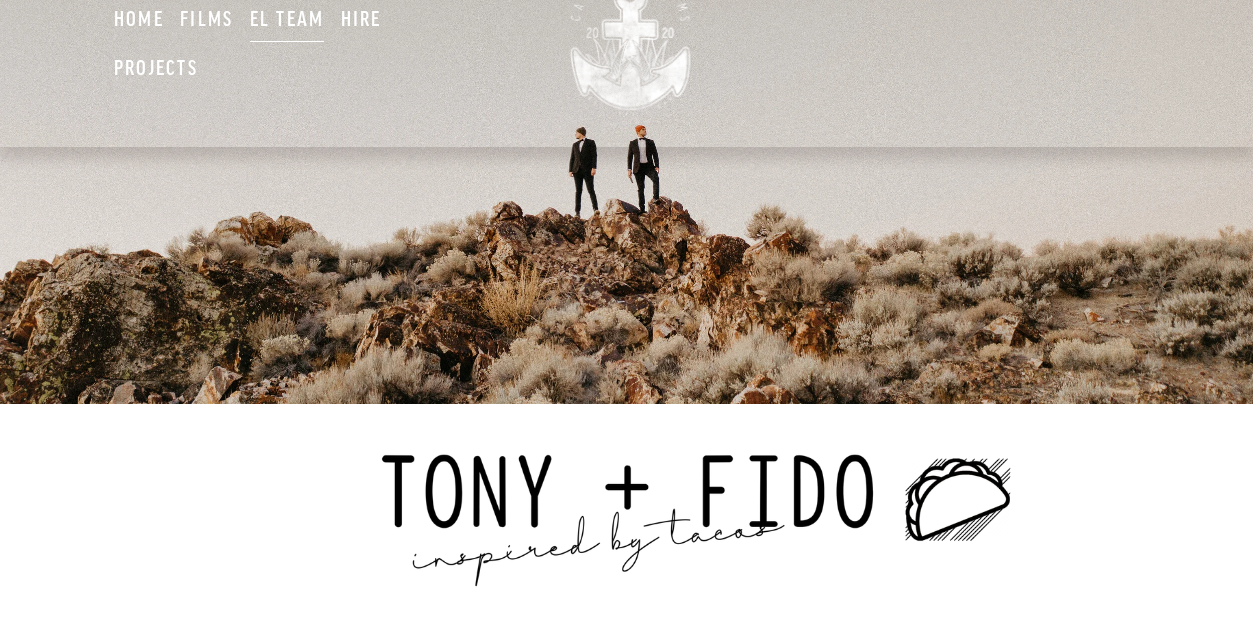 scroll, scrollTop: 0, scrollLeft: 0, axis: both 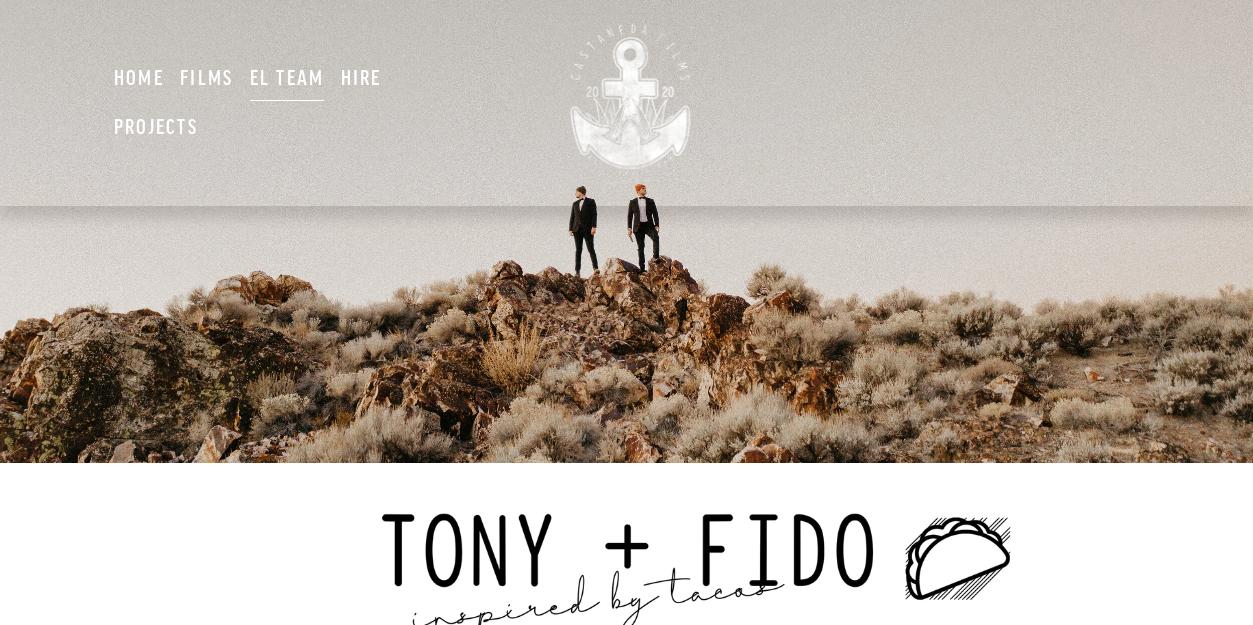 click on "Projects" at bounding box center [156, 127] 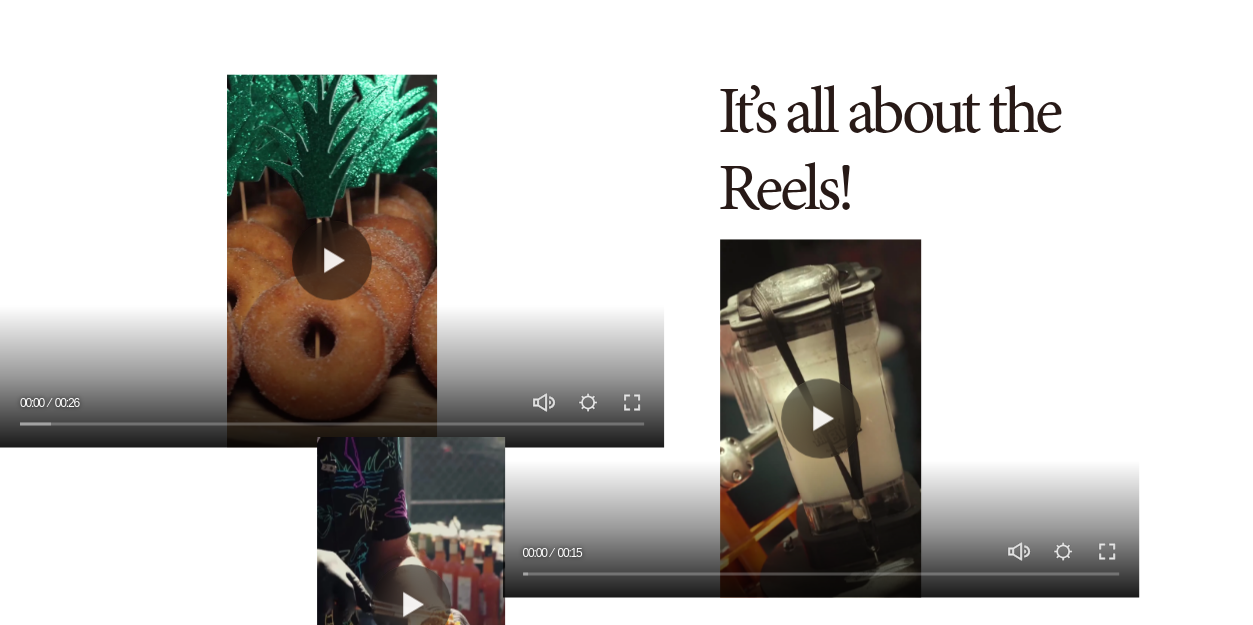 scroll, scrollTop: 2500, scrollLeft: 0, axis: vertical 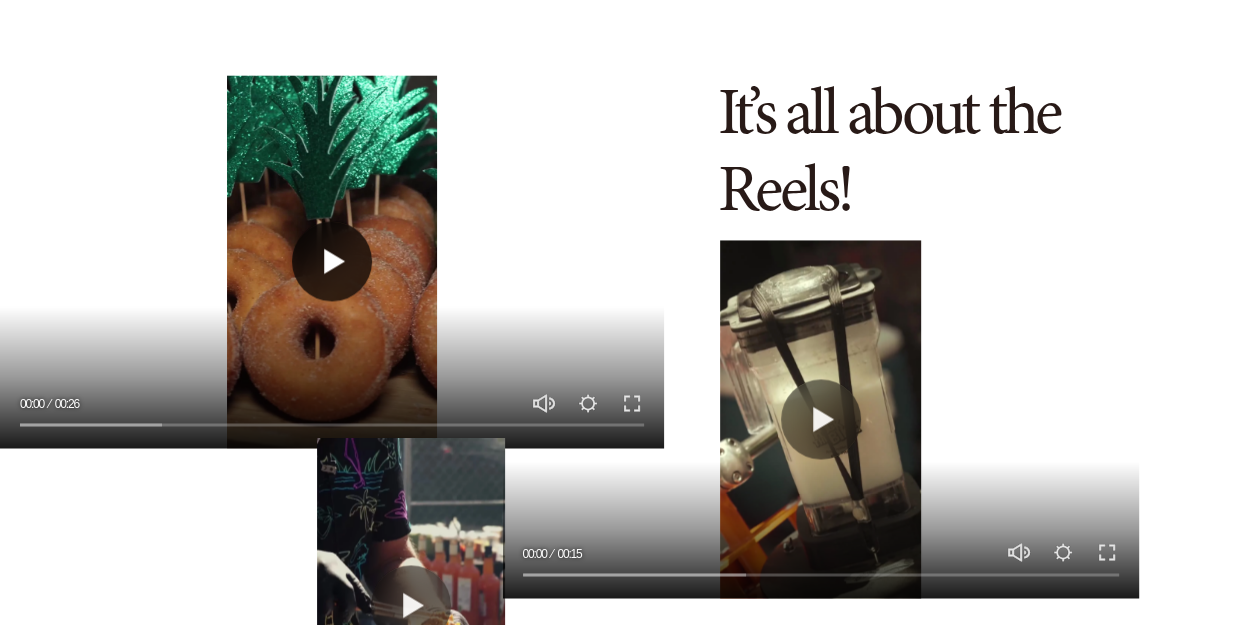 click on "Play" at bounding box center (332, 261) 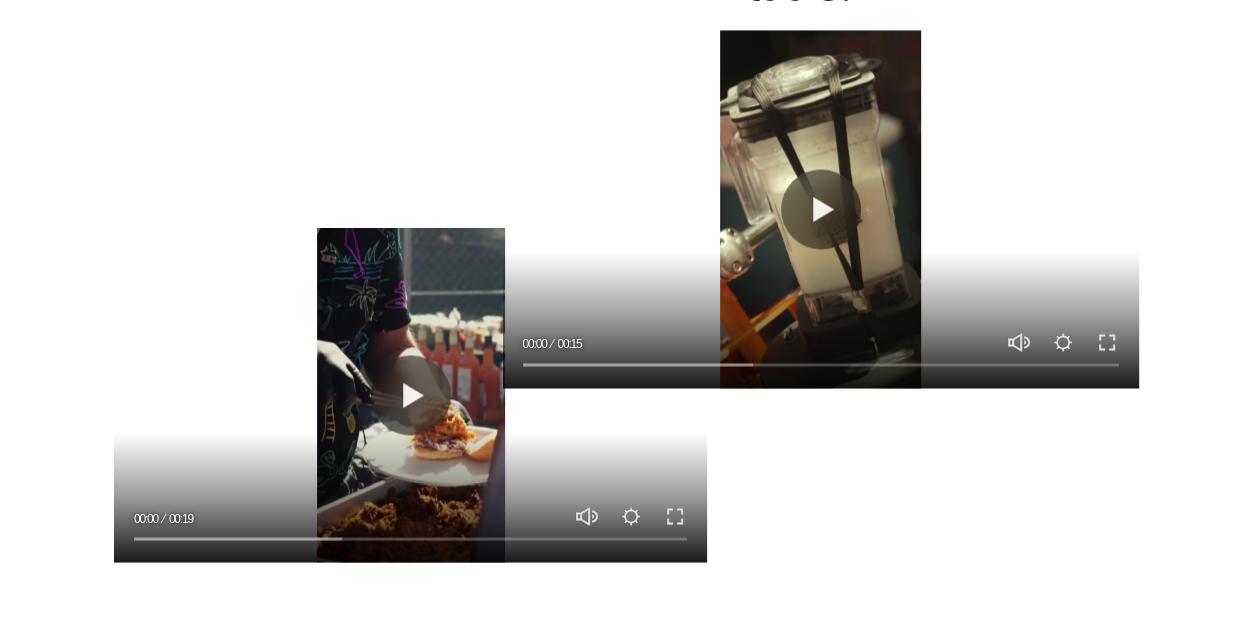 scroll, scrollTop: 2800, scrollLeft: 0, axis: vertical 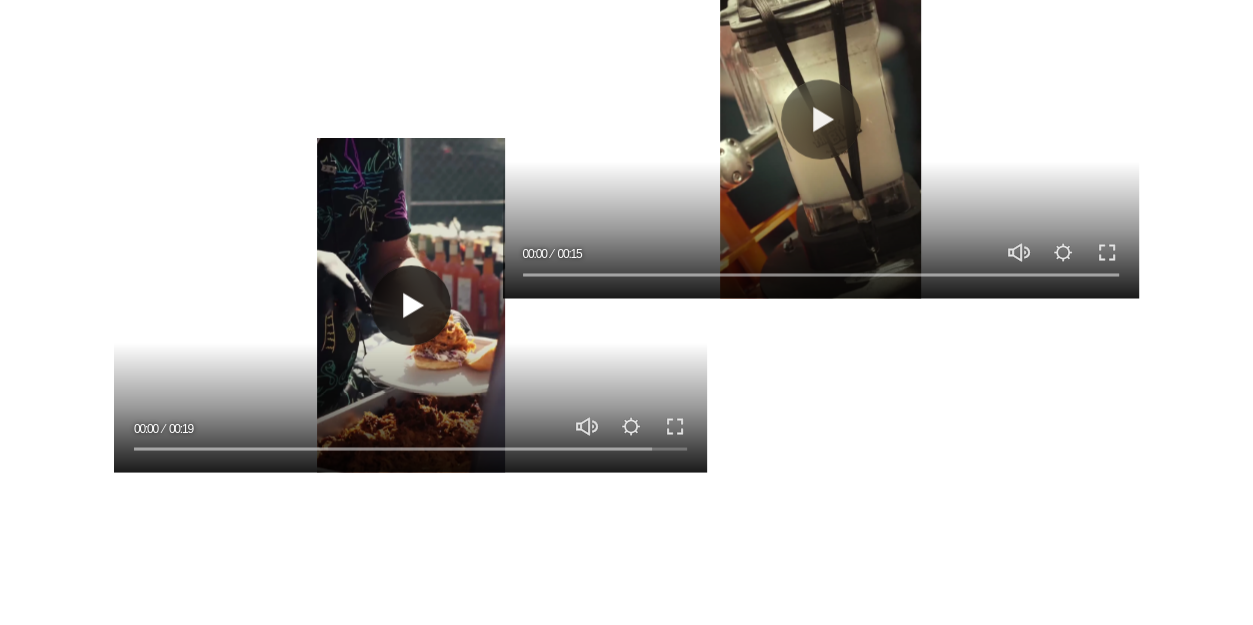 click on "Play" at bounding box center (411, 305) 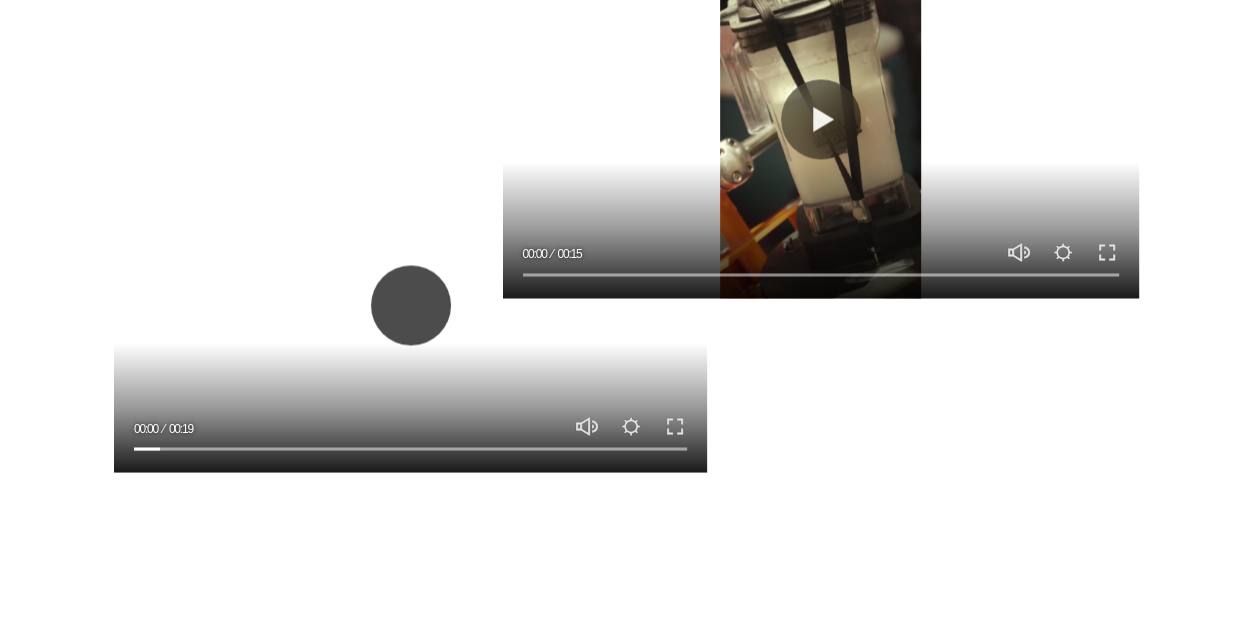 click on "Play" at bounding box center [411, 305] 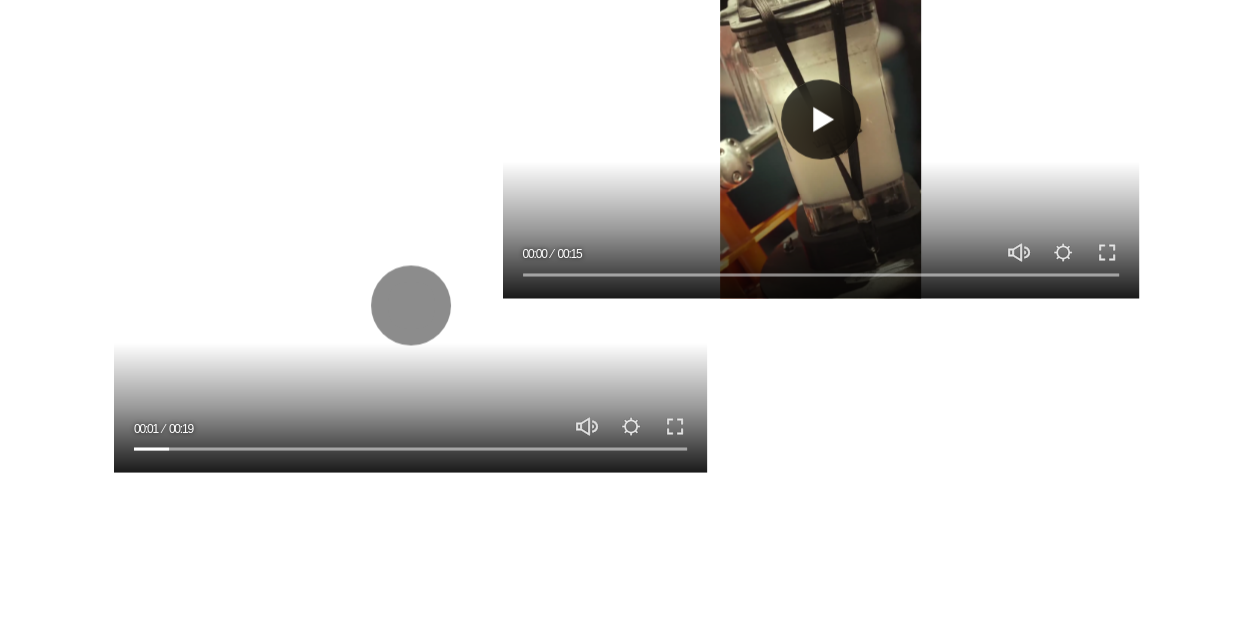 click on "Play" at bounding box center [821, 119] 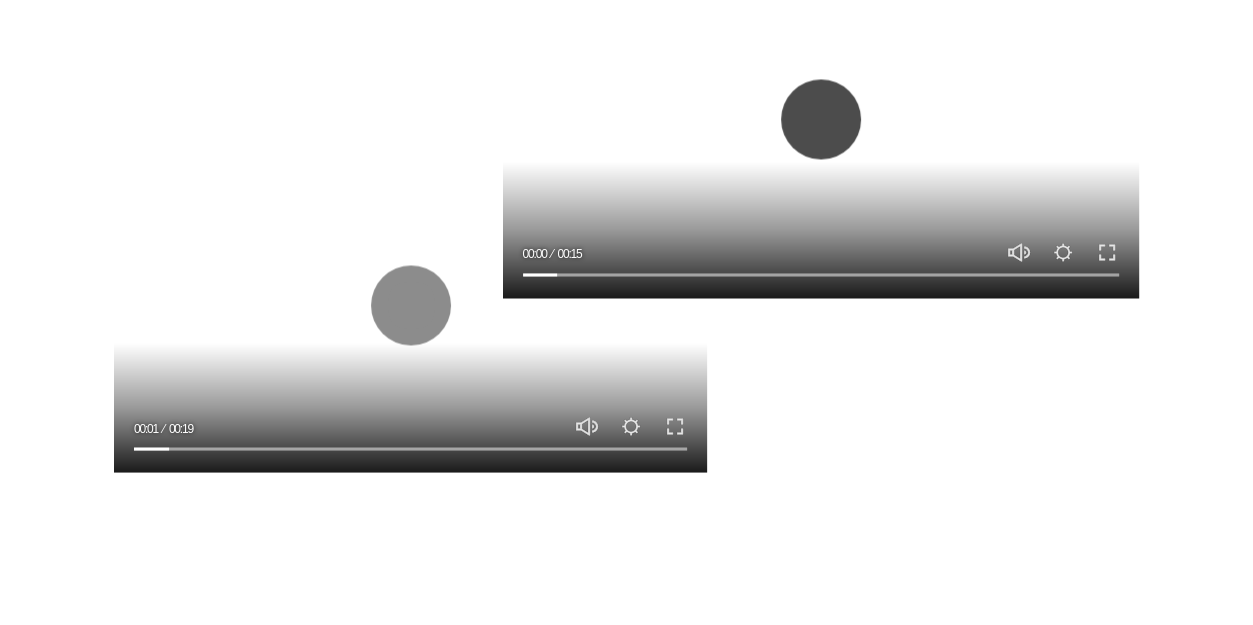 click on "Play" at bounding box center [821, 119] 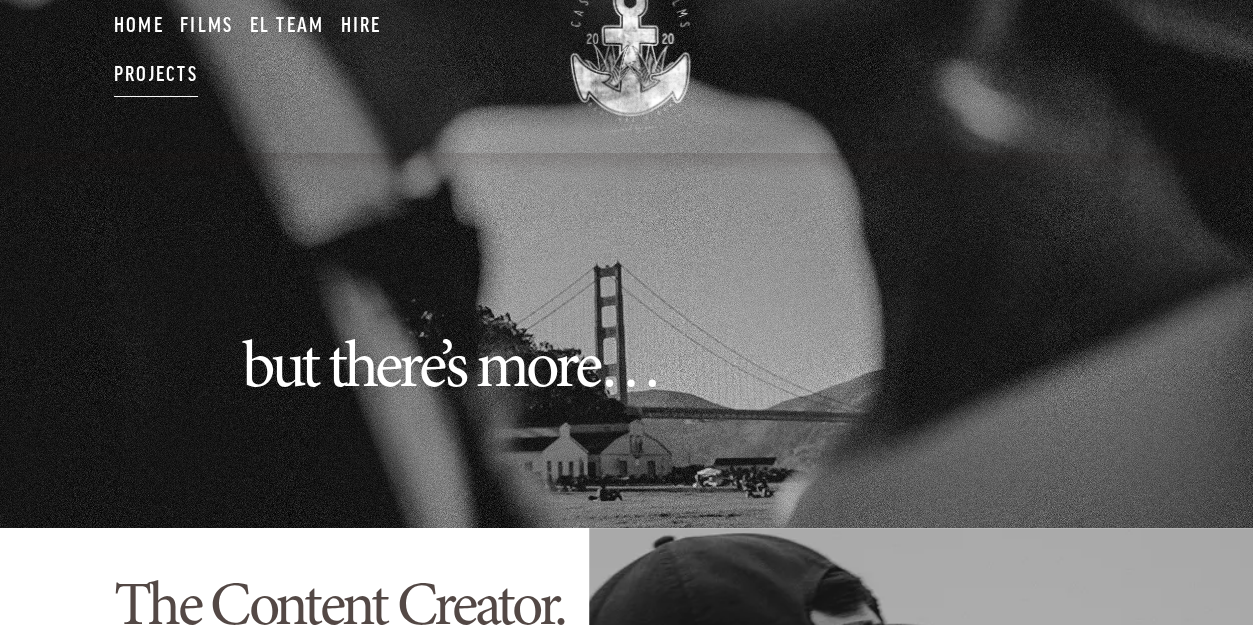 scroll, scrollTop: 0, scrollLeft: 0, axis: both 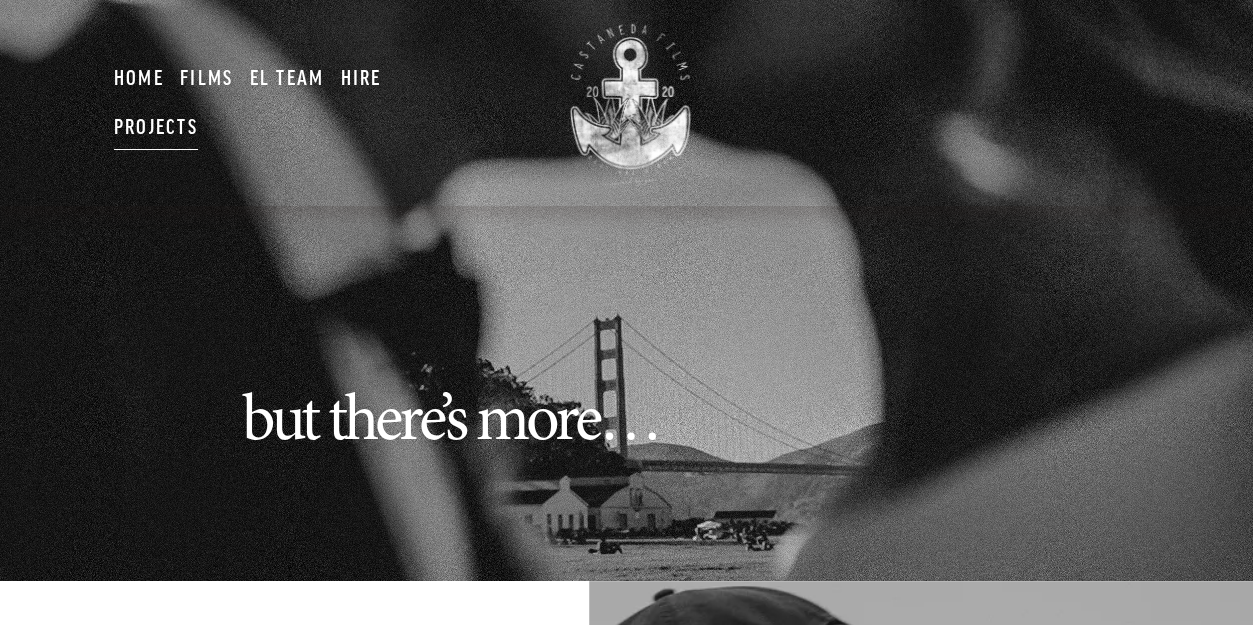 click on "Hire" at bounding box center (360, 78) 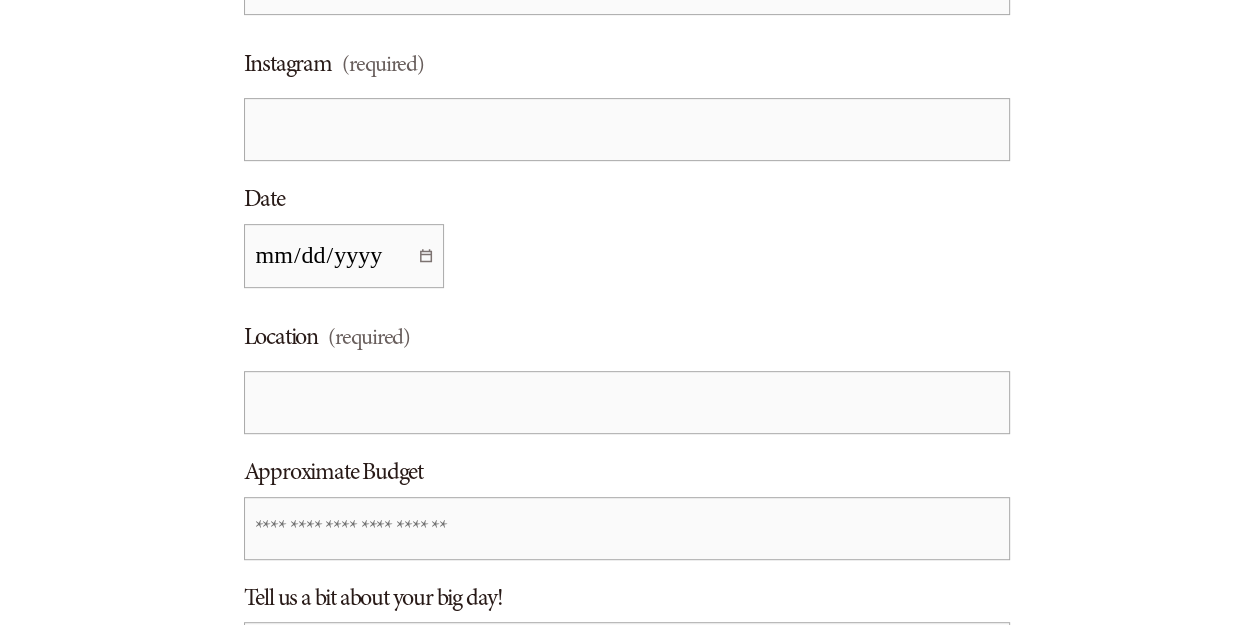 scroll, scrollTop: 1260, scrollLeft: 0, axis: vertical 